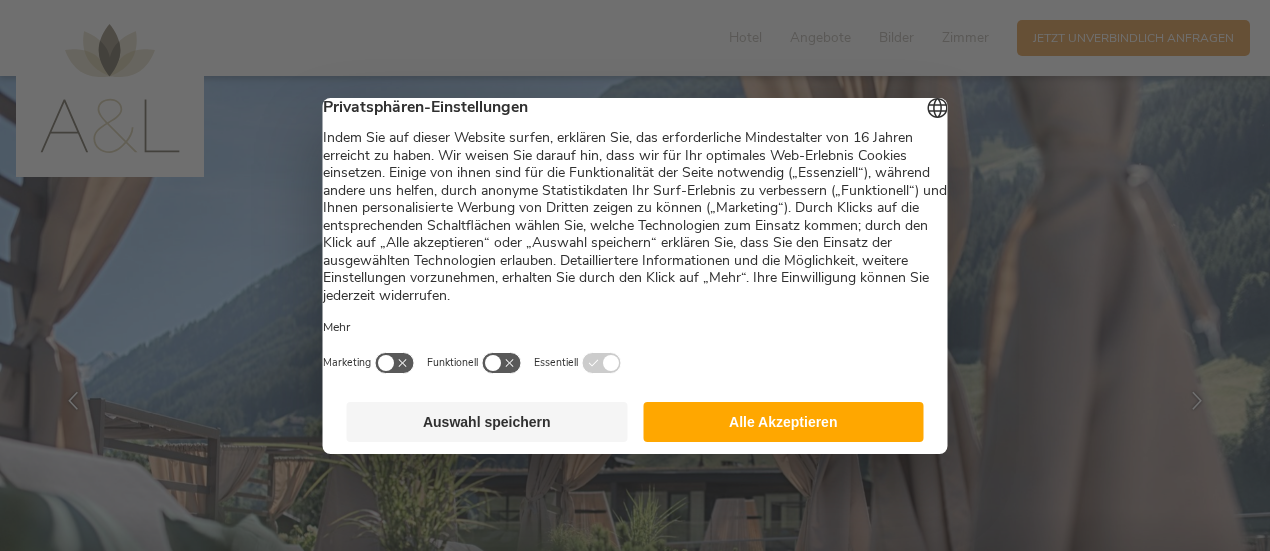 scroll, scrollTop: 0, scrollLeft: 0, axis: both 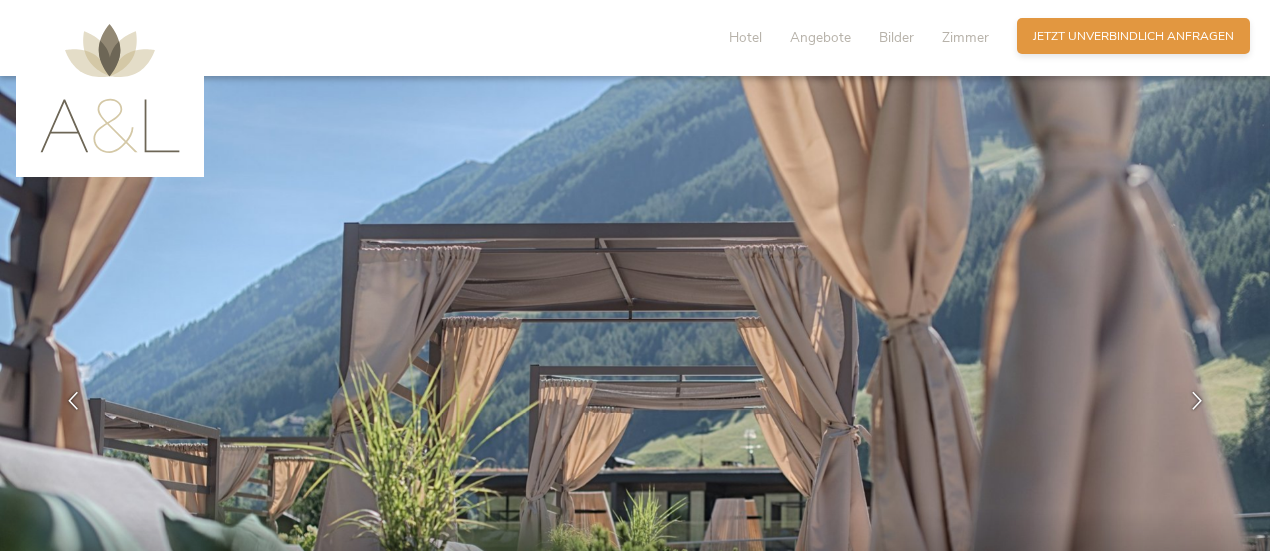 click on "Anfragen Jetzt unverbindlich anfragen" at bounding box center [1133, 36] 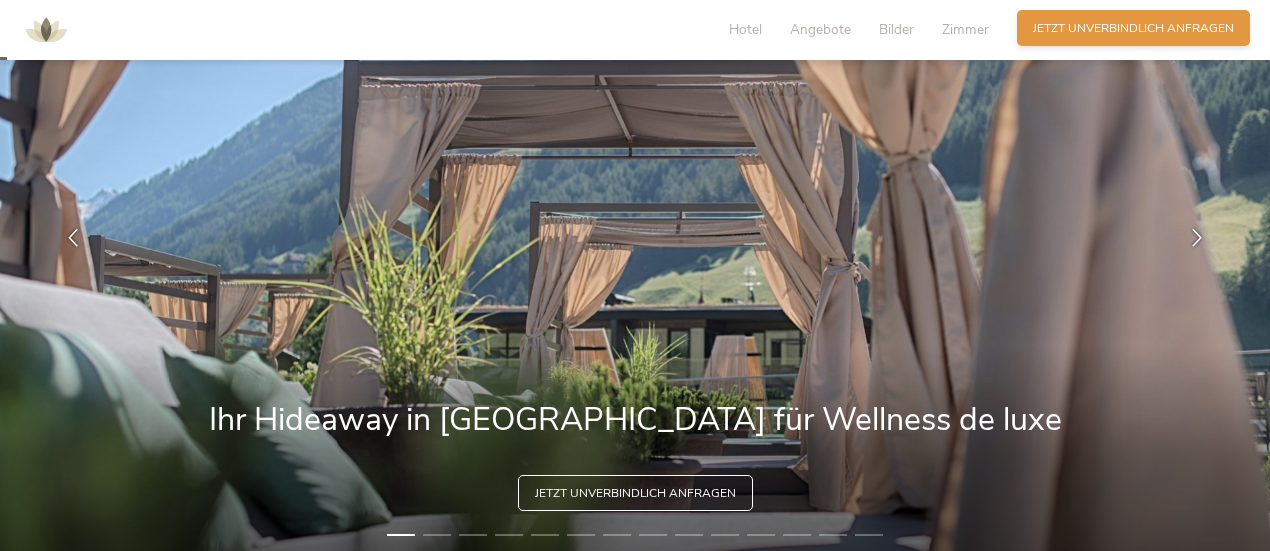scroll, scrollTop: 0, scrollLeft: 0, axis: both 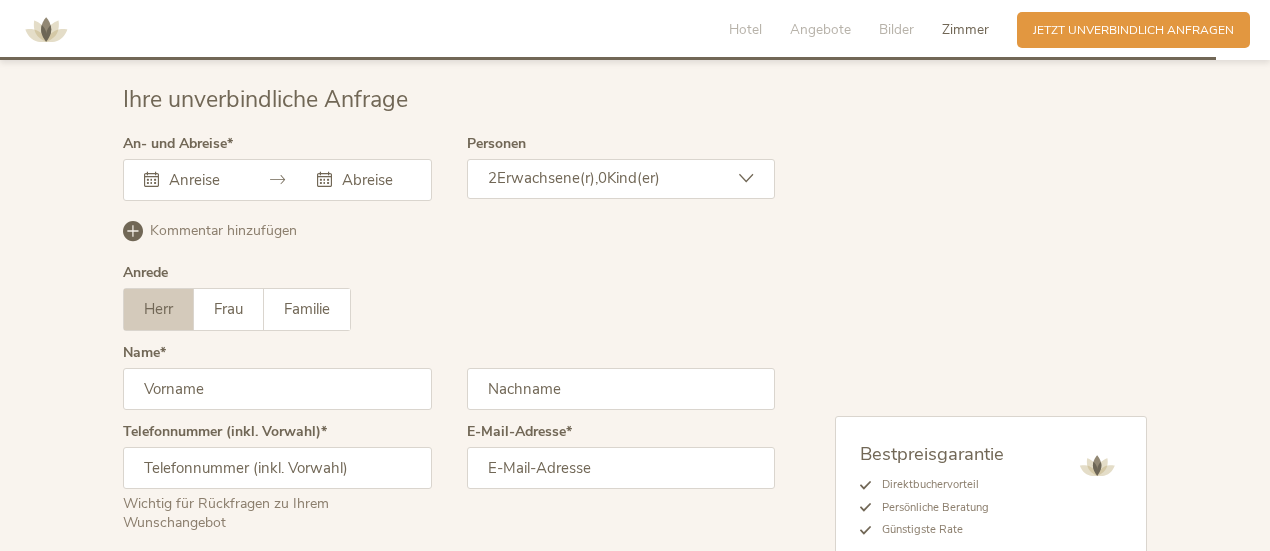 click at bounding box center [277, 180] 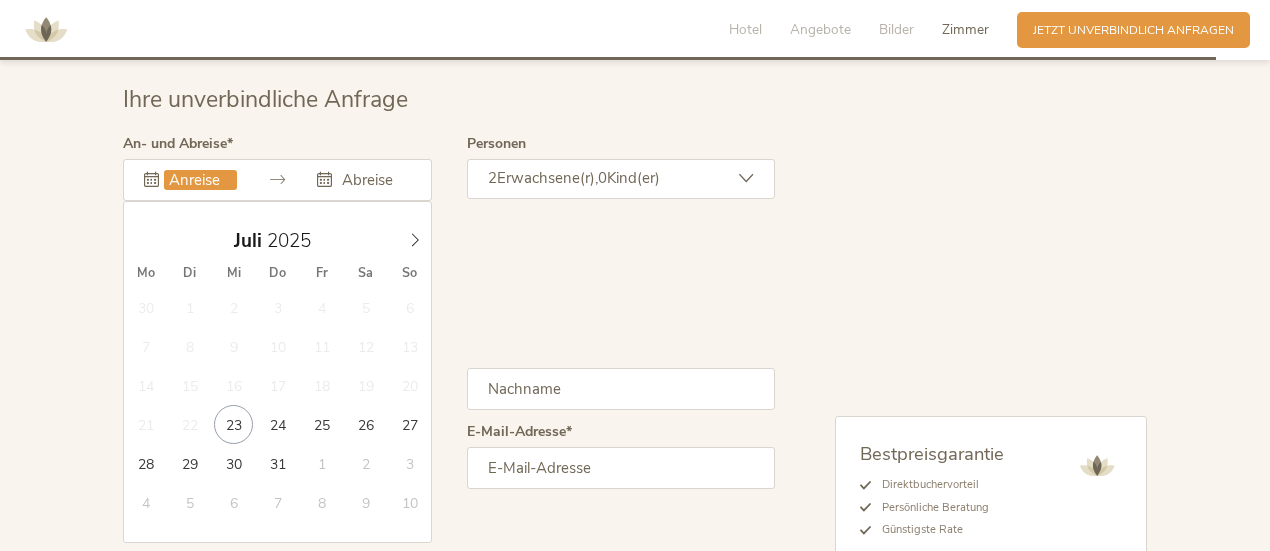 click at bounding box center [200, 180] 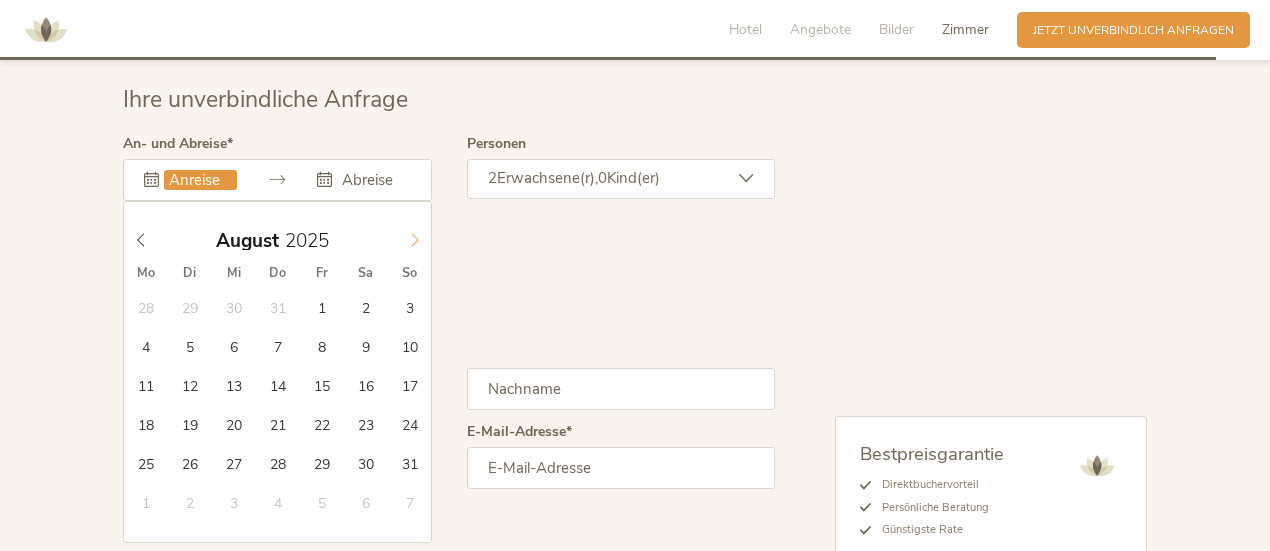 click at bounding box center (415, 236) 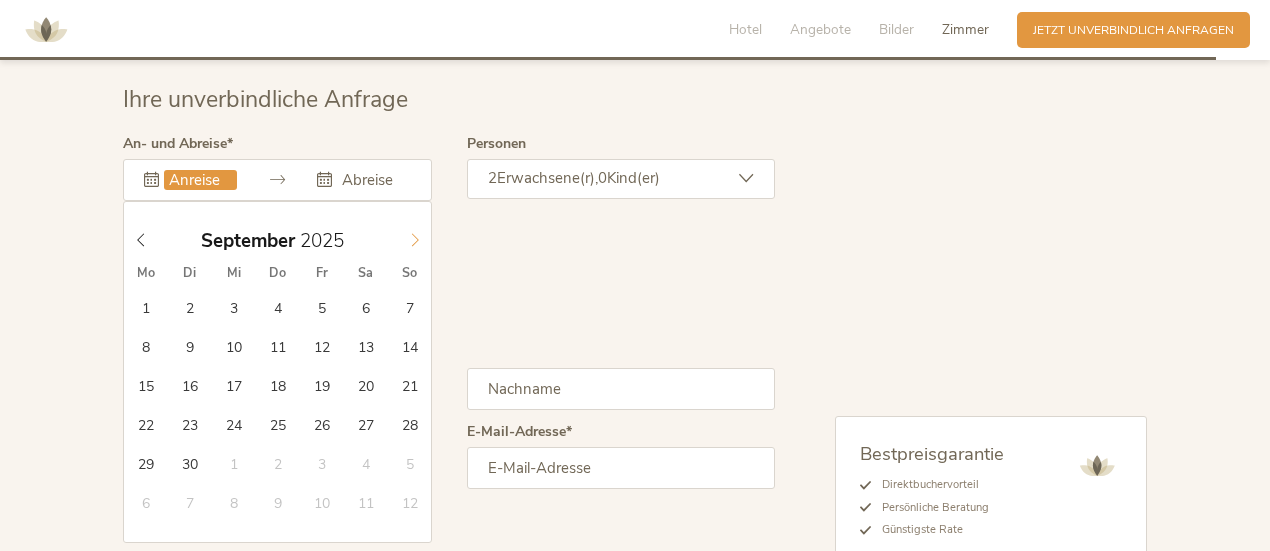 click at bounding box center (415, 236) 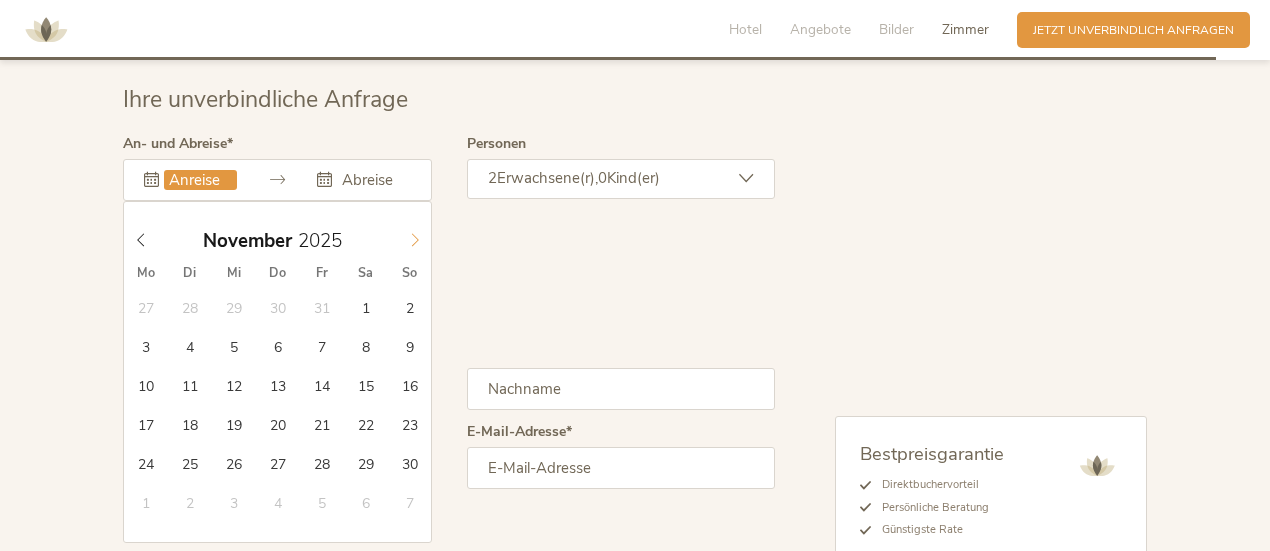 click at bounding box center [415, 236] 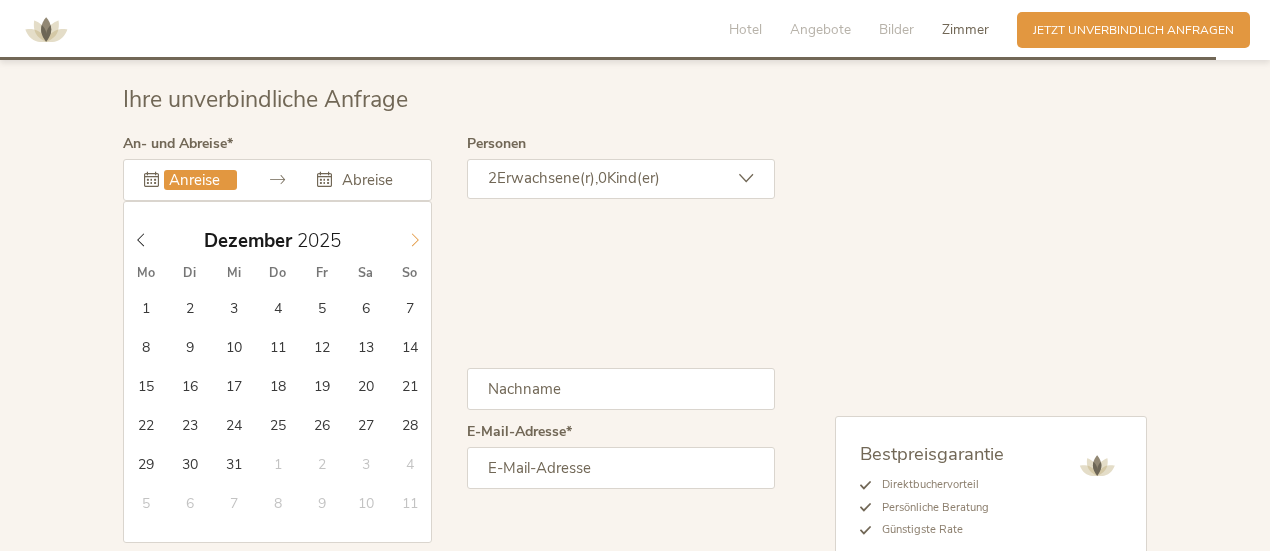 type on "2026" 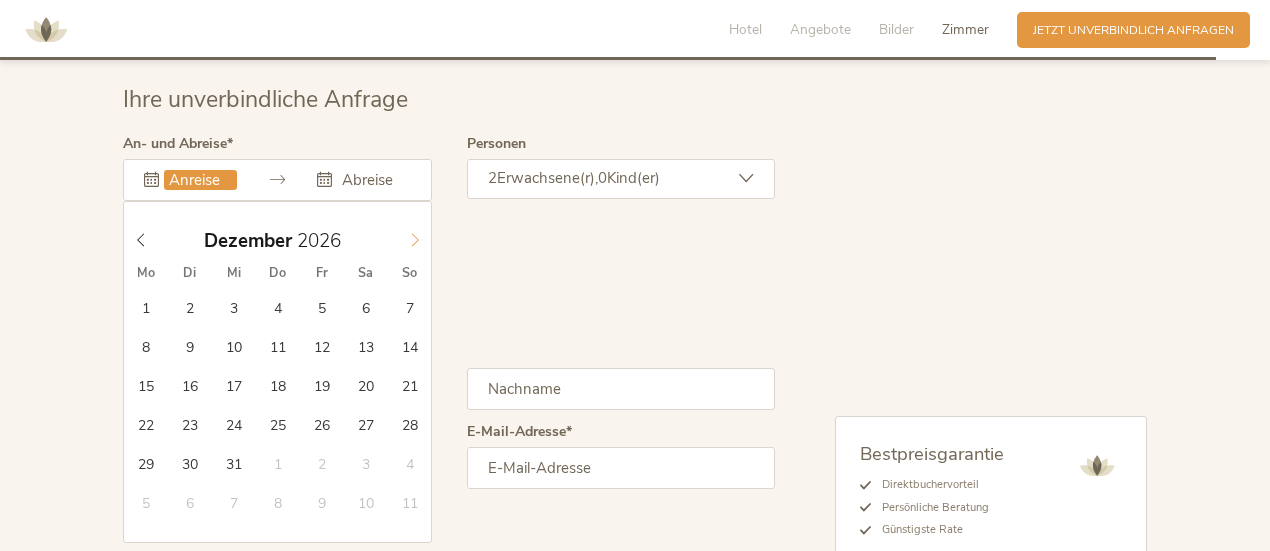 click at bounding box center (415, 236) 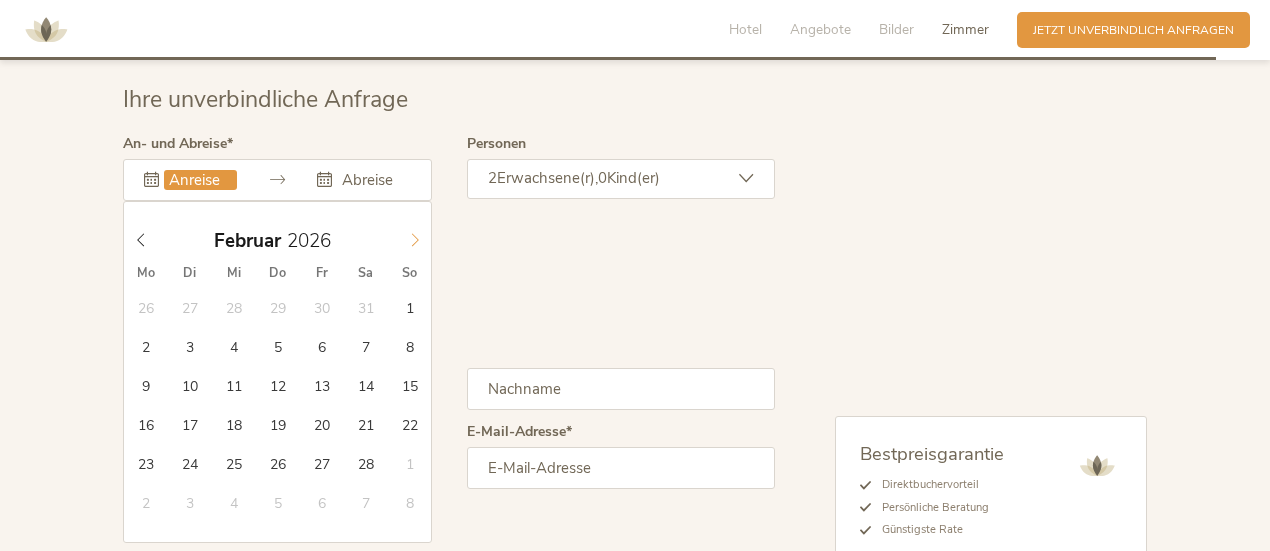 click at bounding box center [415, 236] 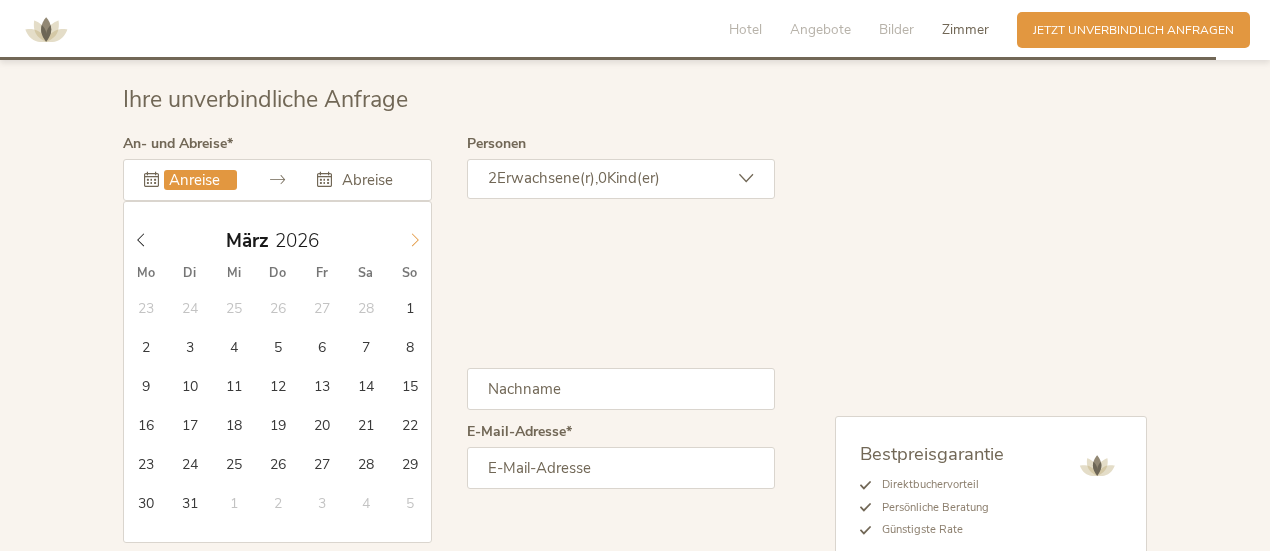 click at bounding box center (415, 236) 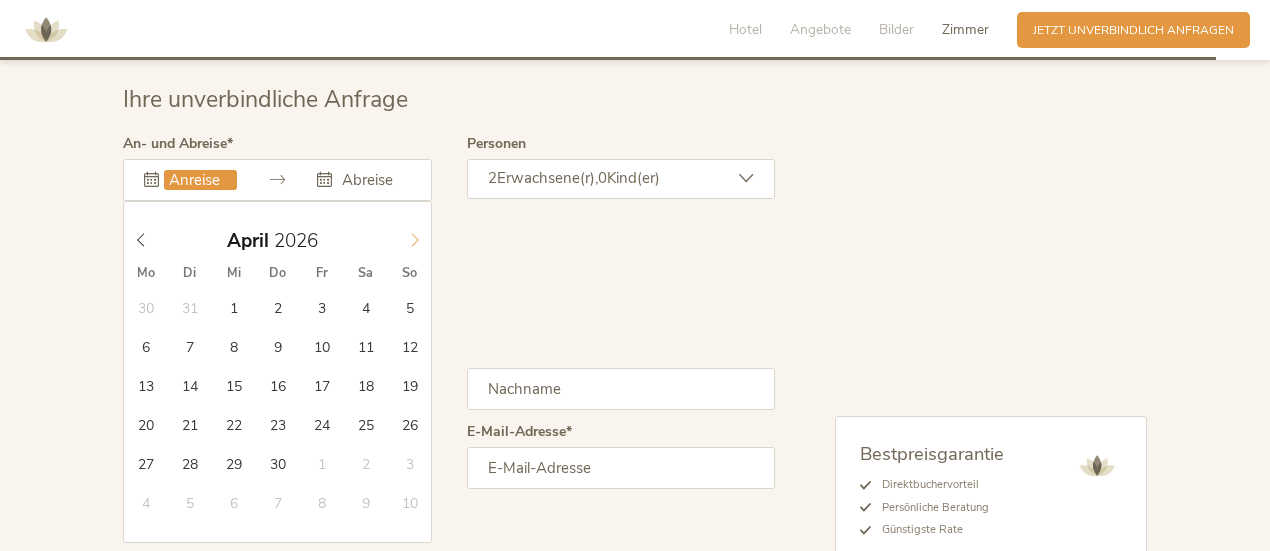 click at bounding box center [415, 236] 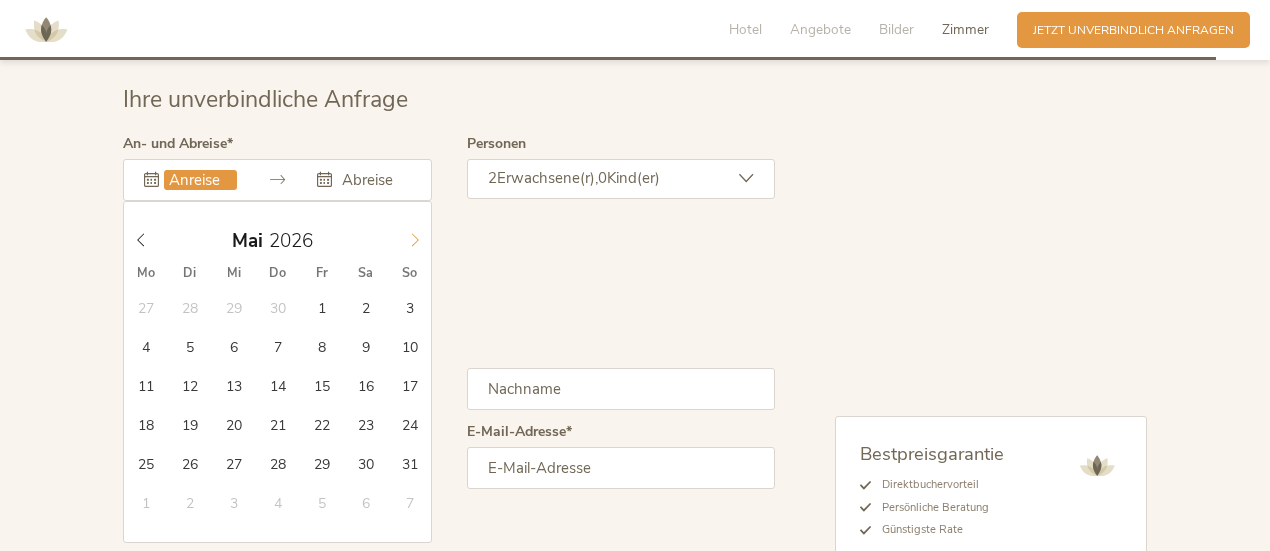 click at bounding box center [415, 236] 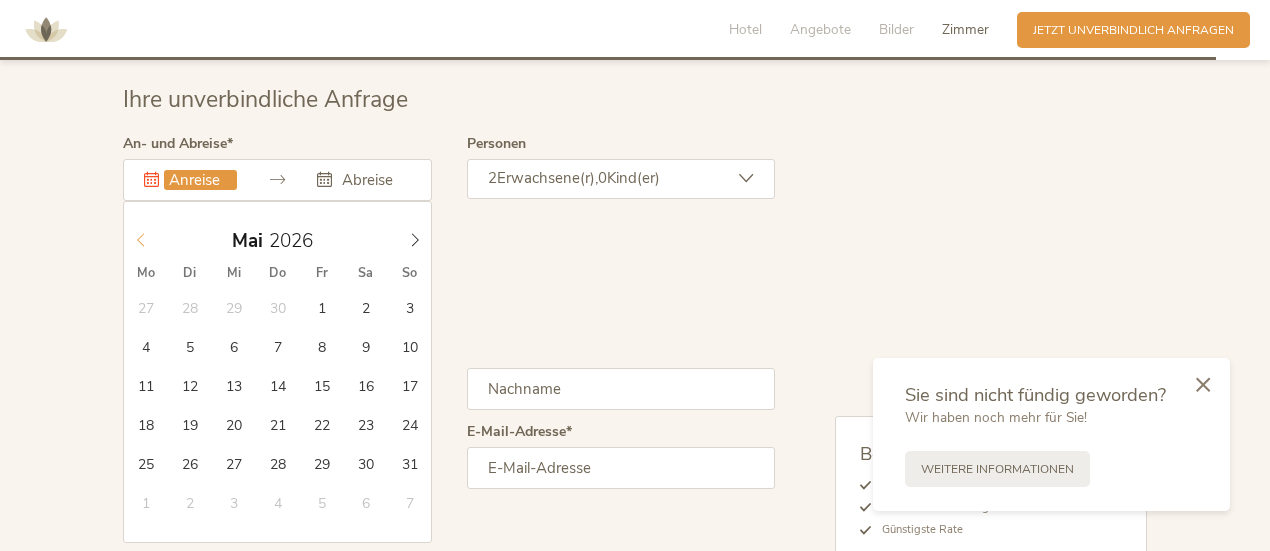 click 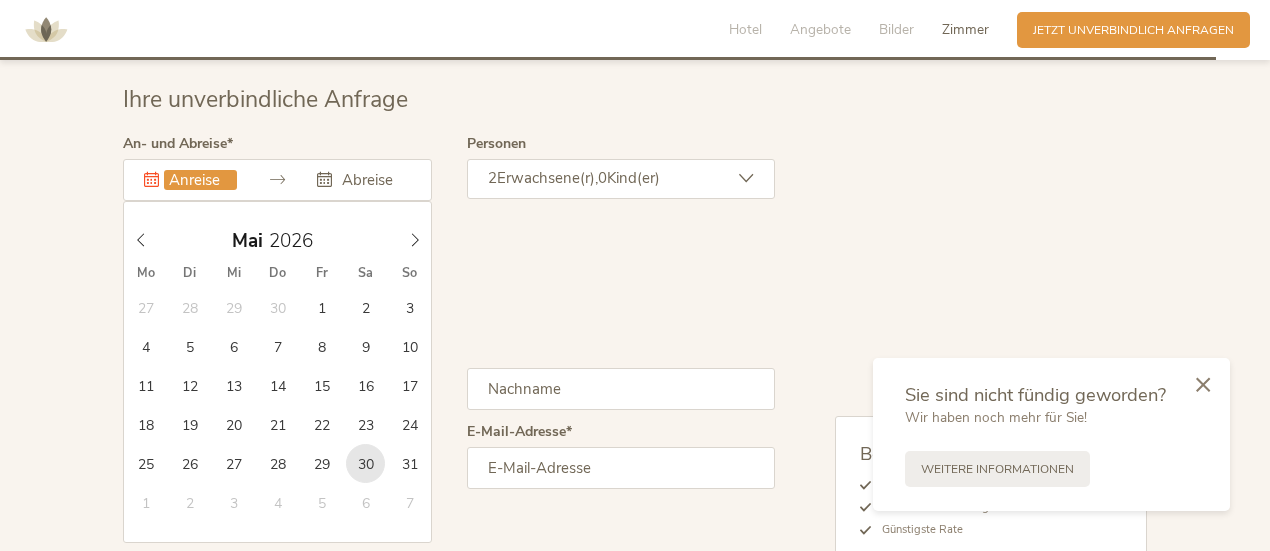 type on "[DATE]" 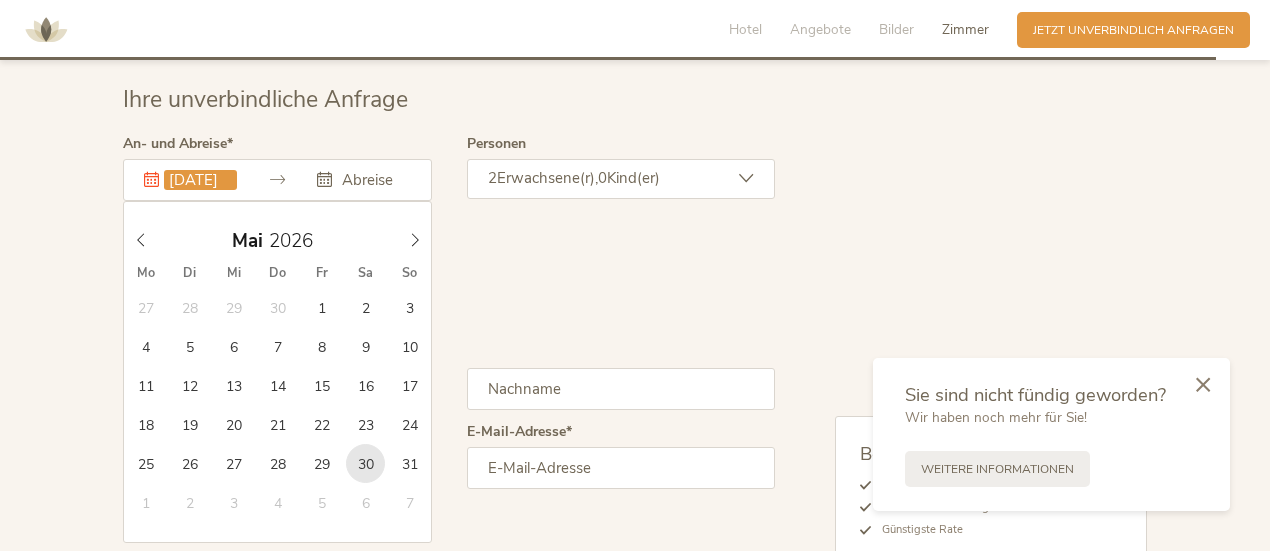 type on "2026" 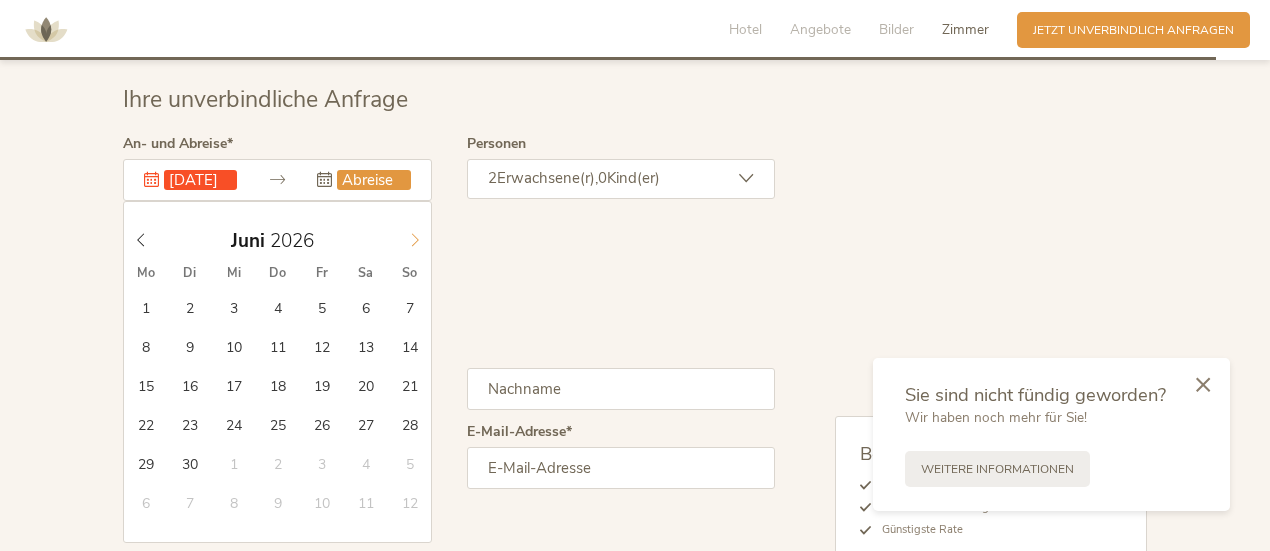click 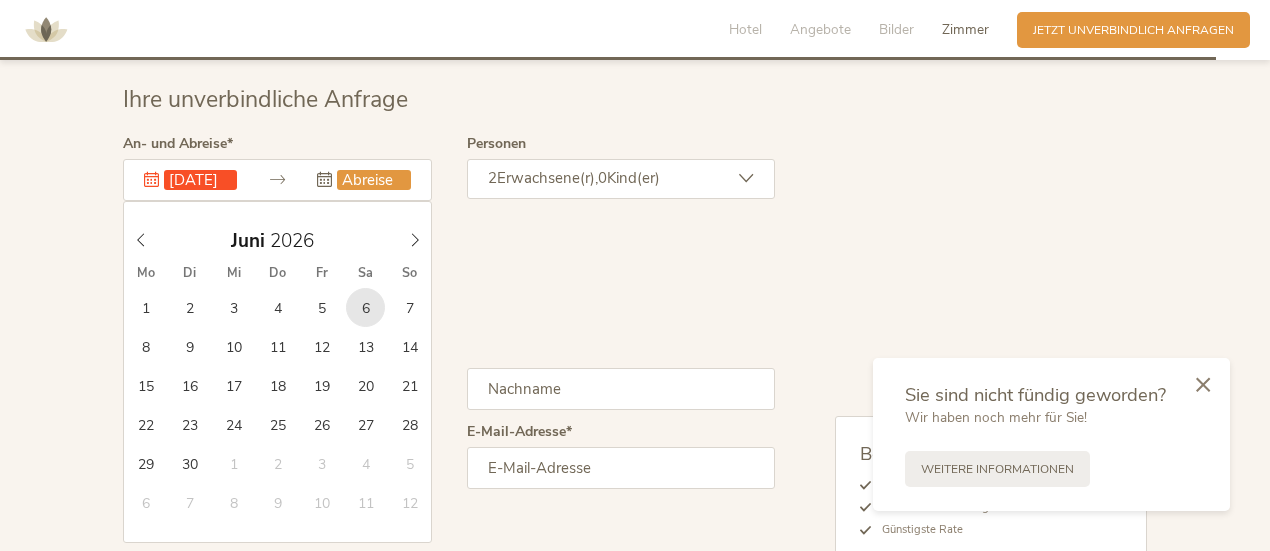 type on "[DATE]" 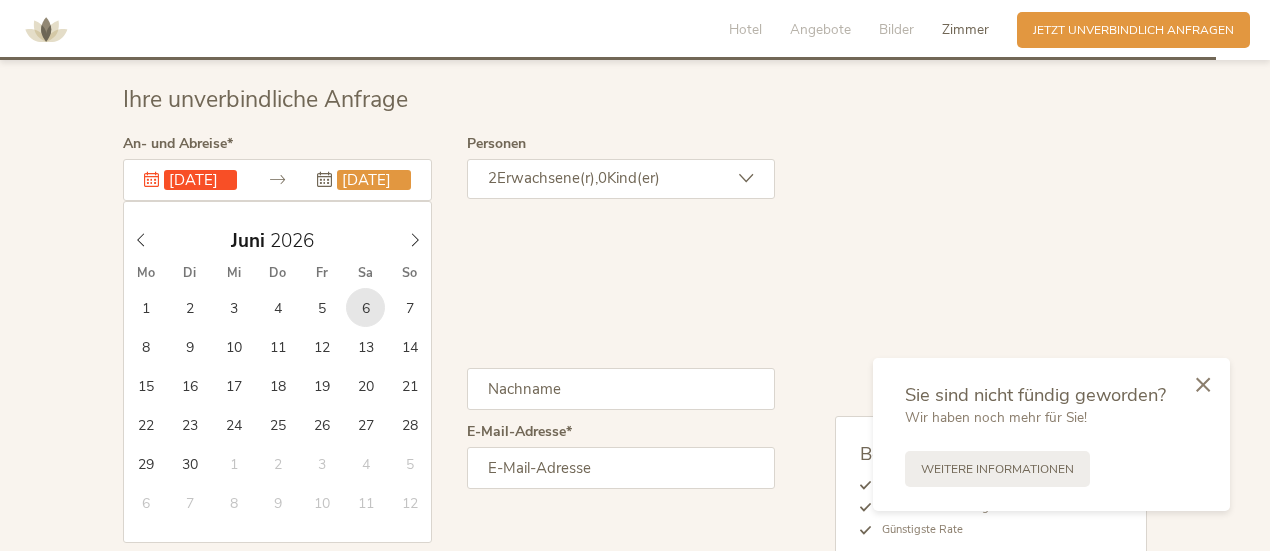 scroll, scrollTop: 0, scrollLeft: 15, axis: horizontal 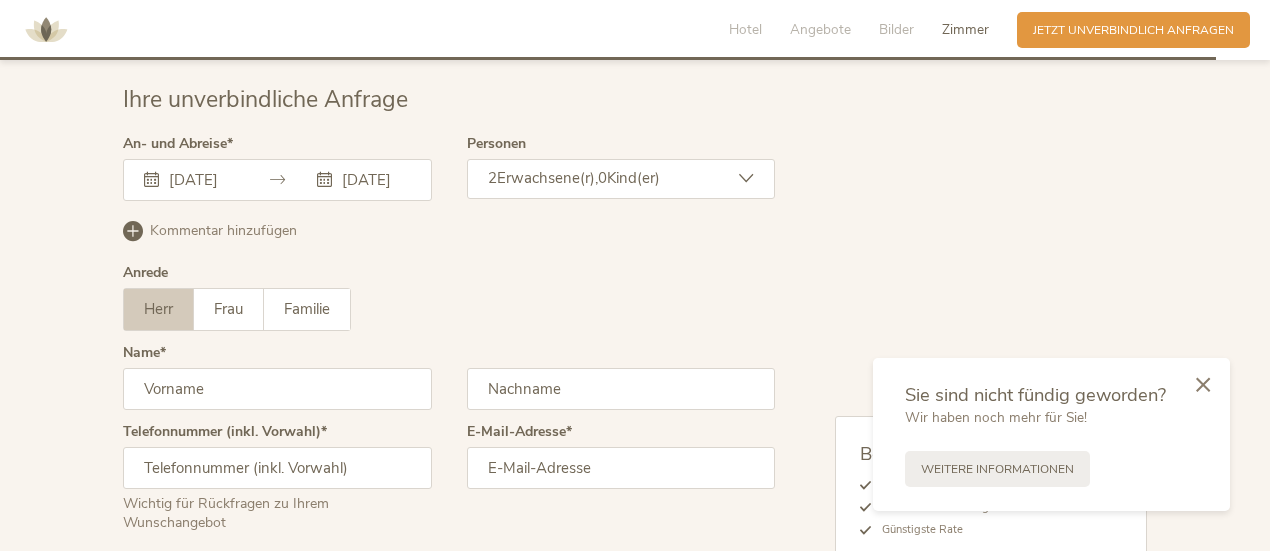 click on "2  Erwachsene(r),  0  Kind(er)" at bounding box center (621, 179) 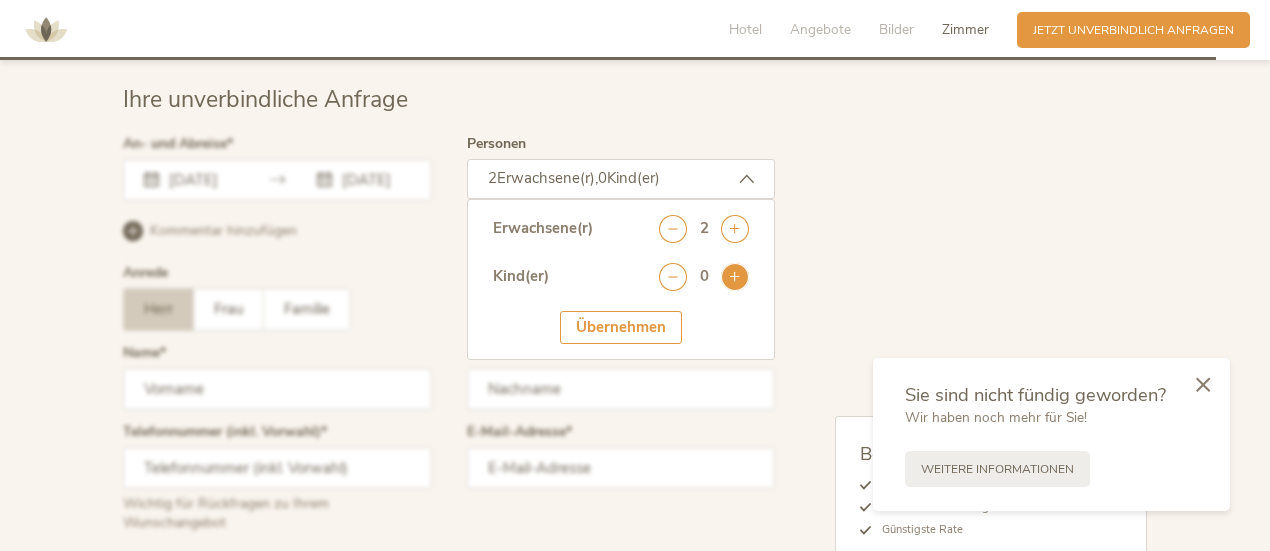 click at bounding box center (735, 277) 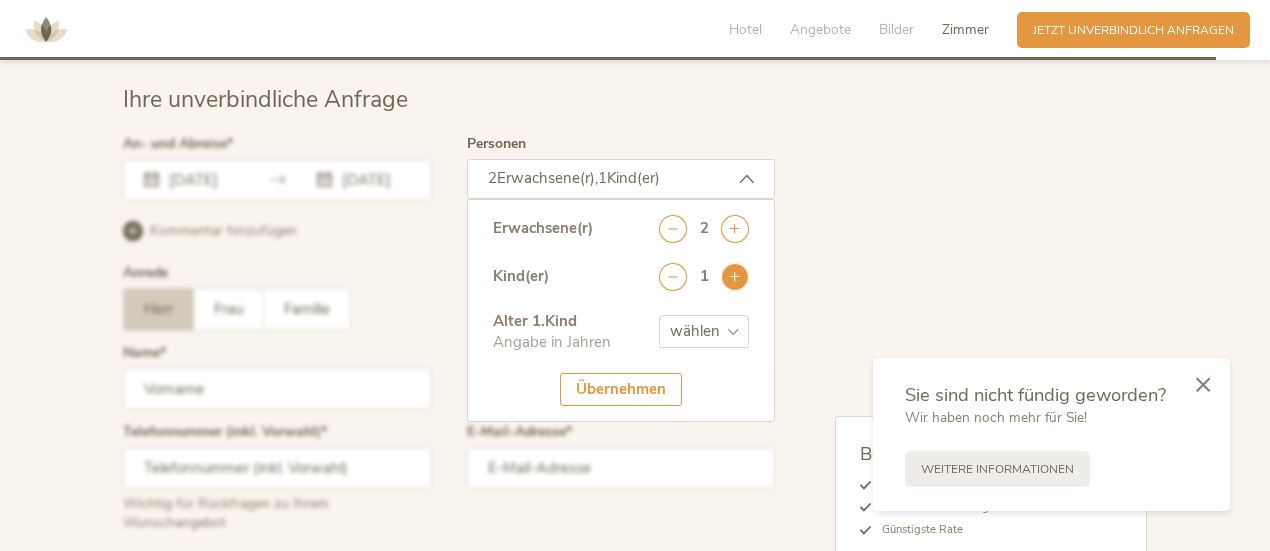 click at bounding box center (735, 277) 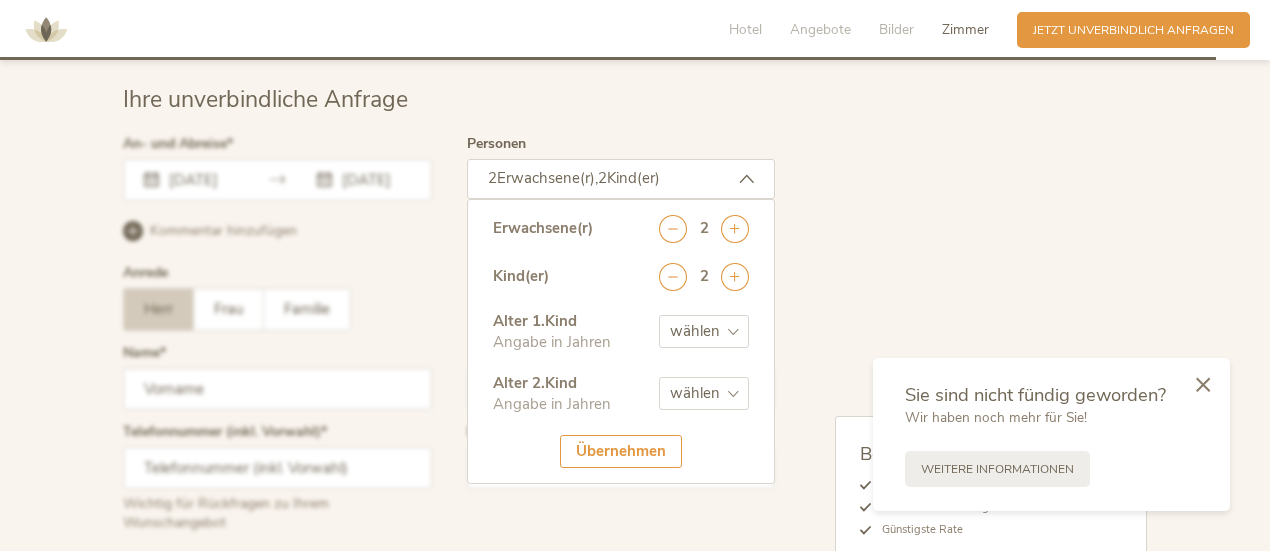 click on "wählen   0 1 2 3 4 5 6 7 8 9 10 11 12 13 14 15 16 17" at bounding box center (704, 331) 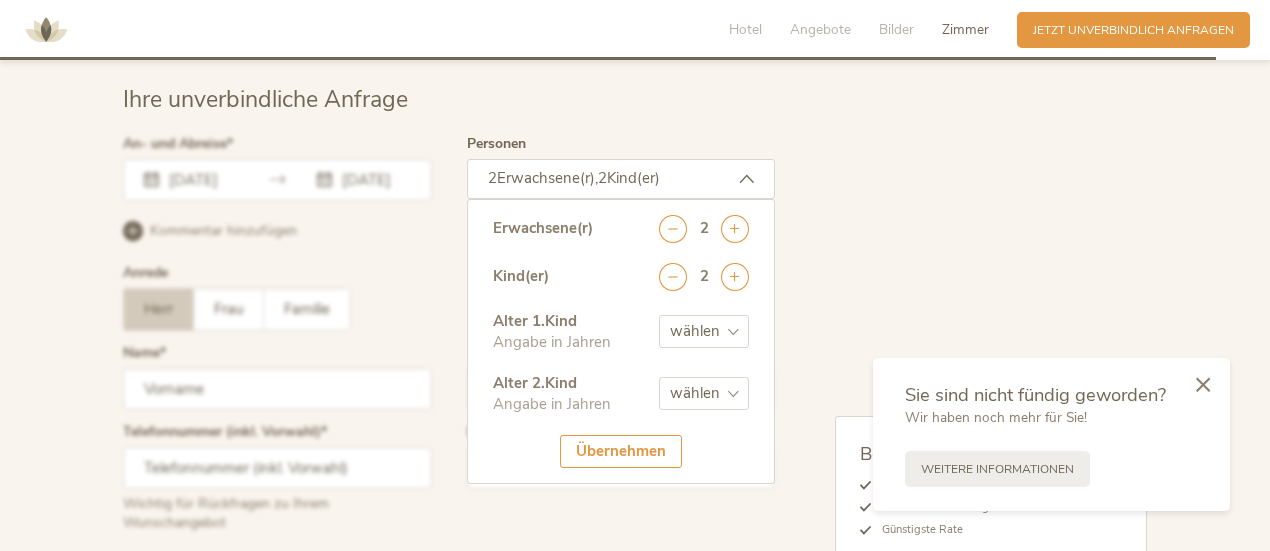 select on "7" 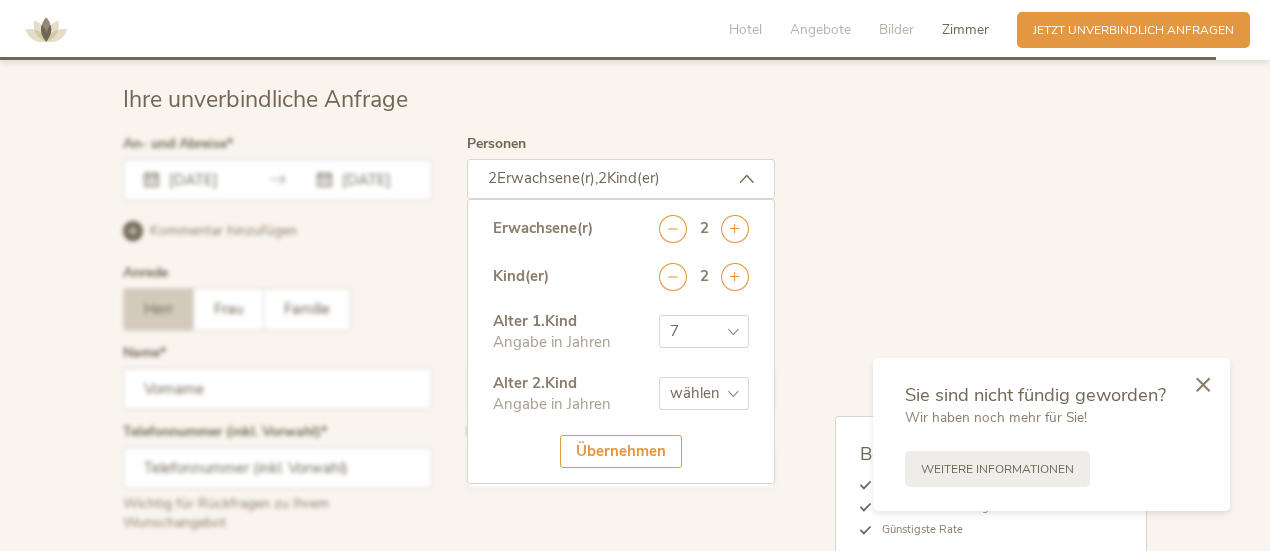 click on "wählen   0 1 2 3 4 5 6 7 8 9 10 11 12 13 14 15 16 17" at bounding box center (704, 331) 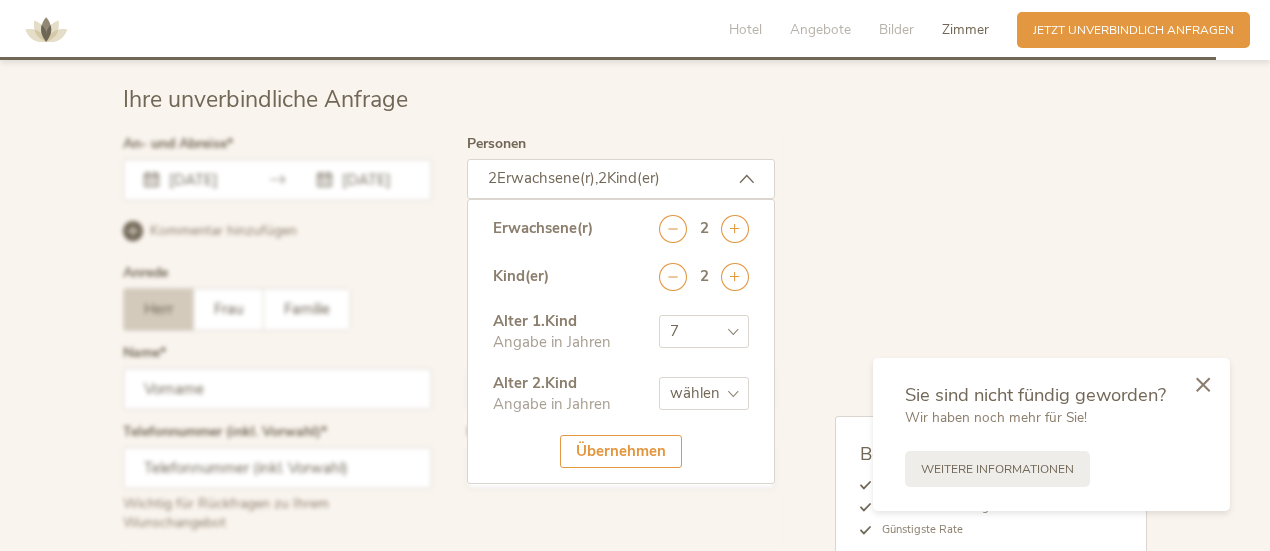 click on "wählen   0 1 2 3 4 5 6 7 8 9 10 11 12 13 14 15 16 17" at bounding box center (704, 393) 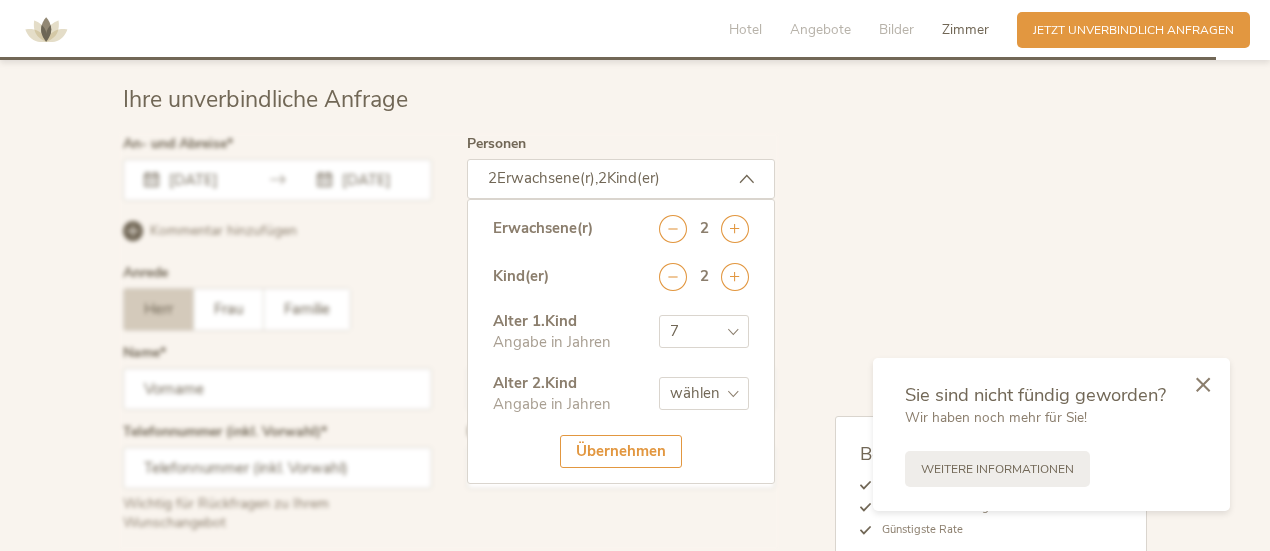 select on "3" 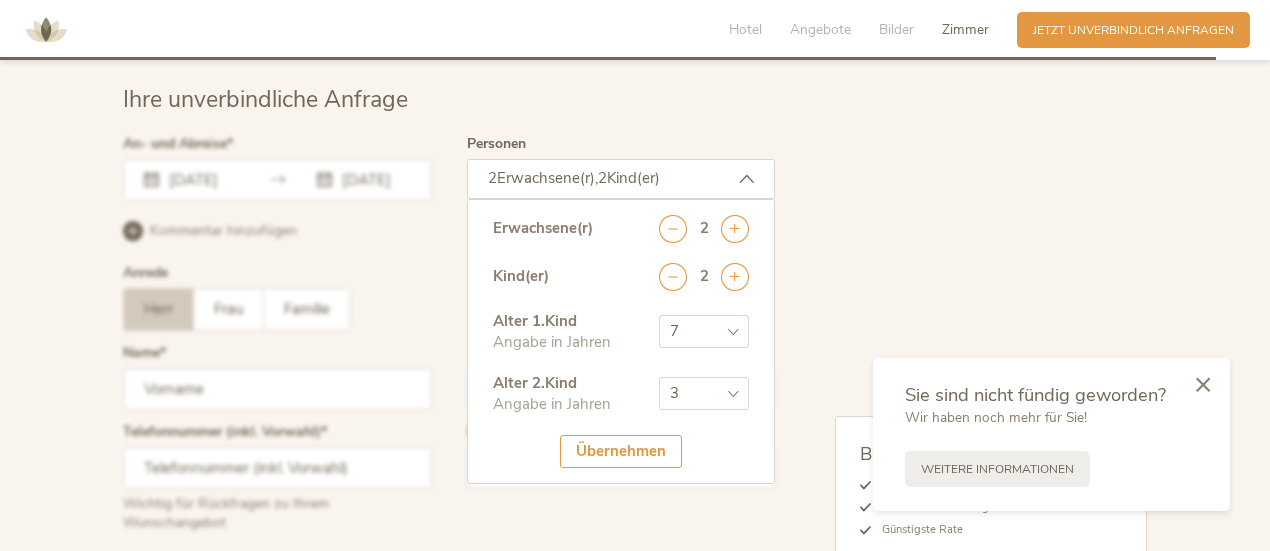 click on "wählen   0 1 2 3 4 5 6 7 8 9 10 11 12 13 14 15 16 17" at bounding box center [704, 393] 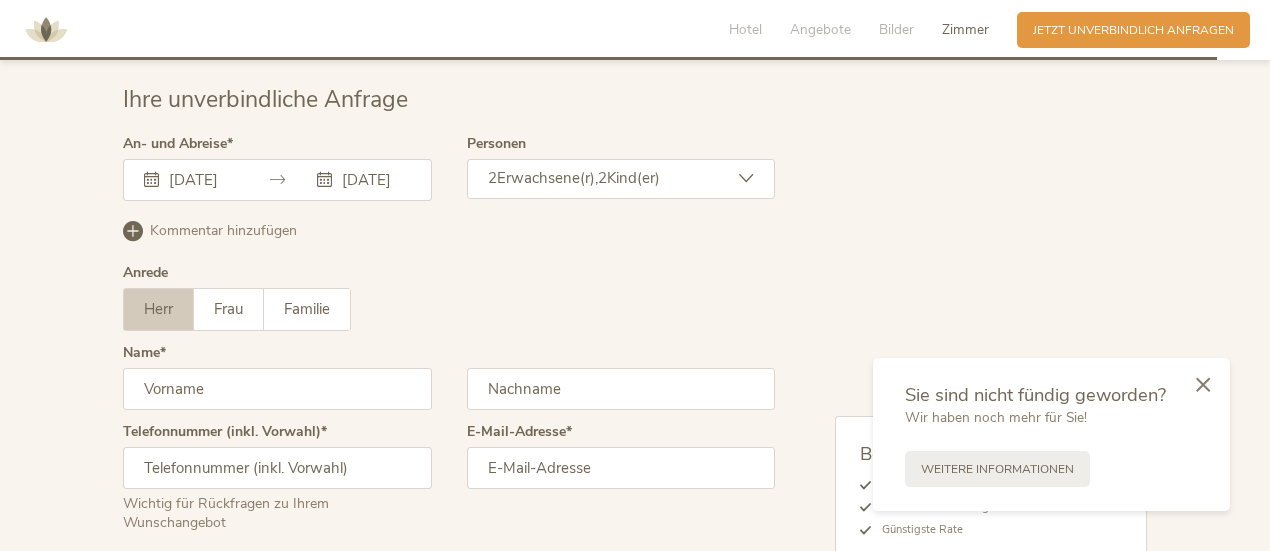 scroll, scrollTop: 5150, scrollLeft: 0, axis: vertical 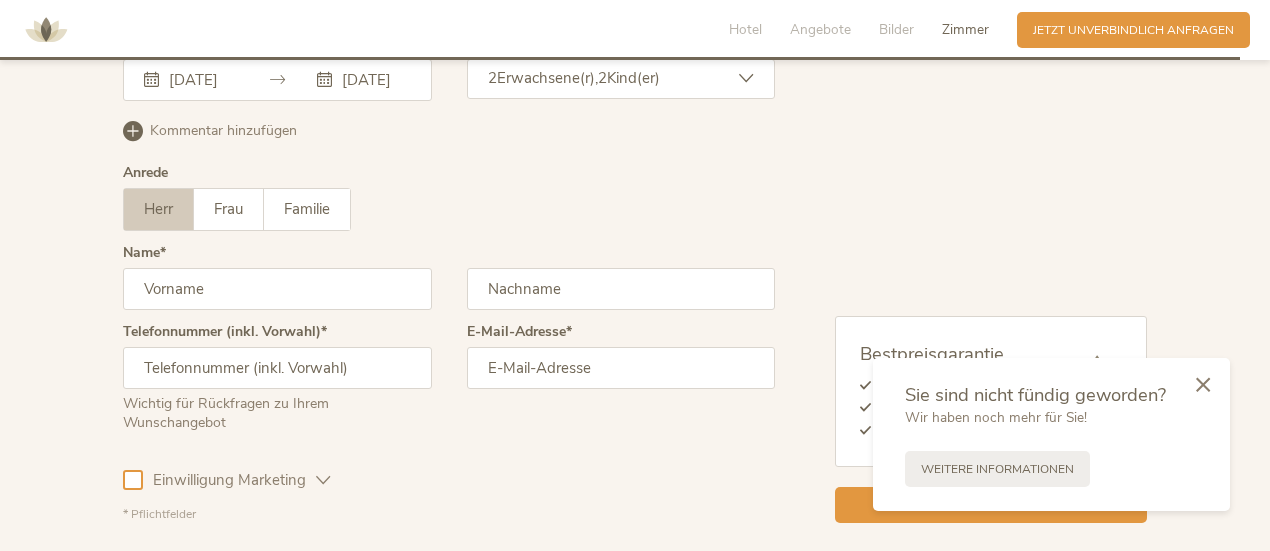 click at bounding box center [277, 289] 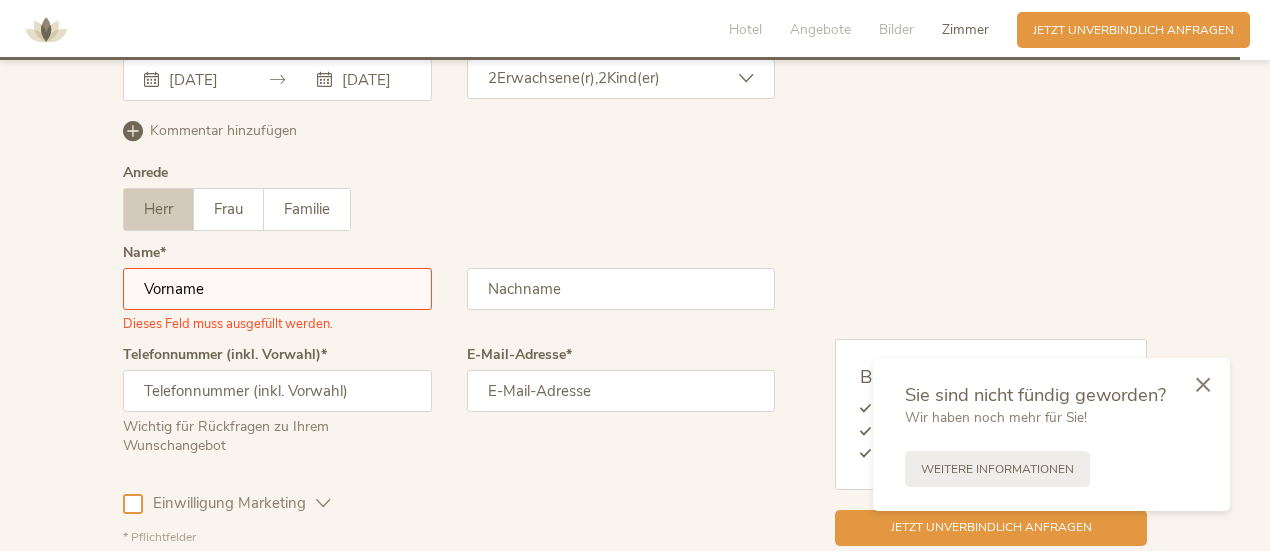click at bounding box center (277, 289) 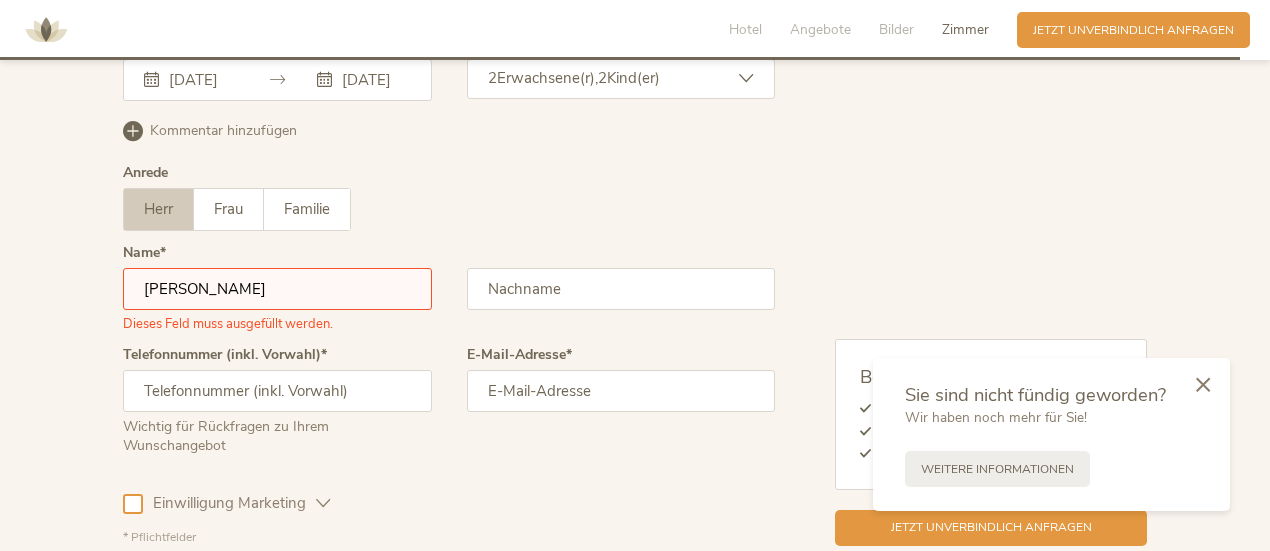 type on "[PERSON_NAME]" 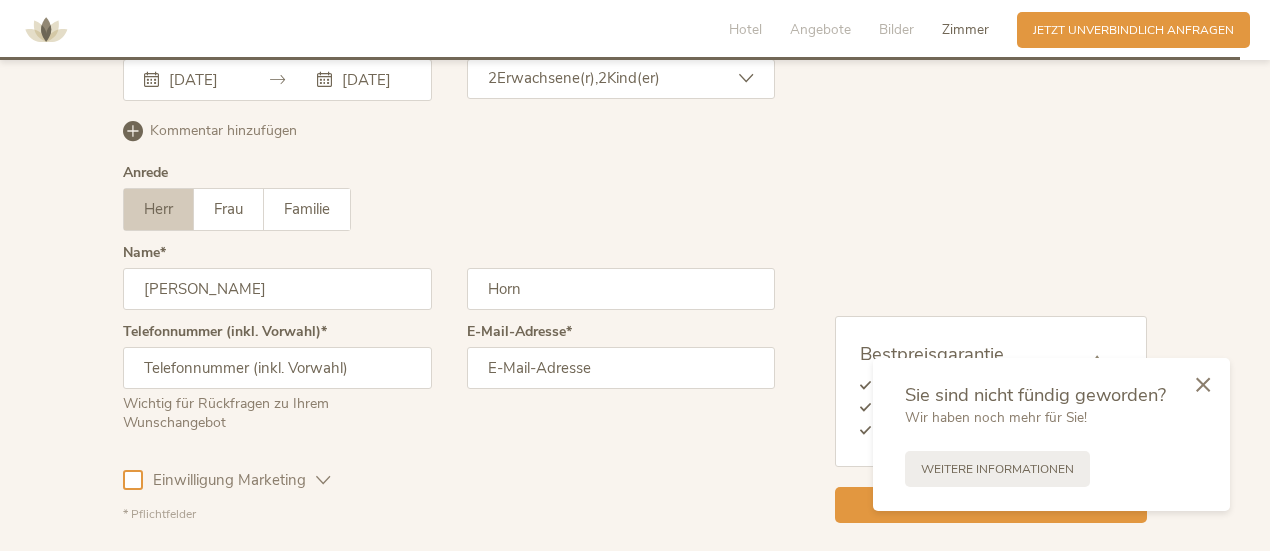type on "Horn" 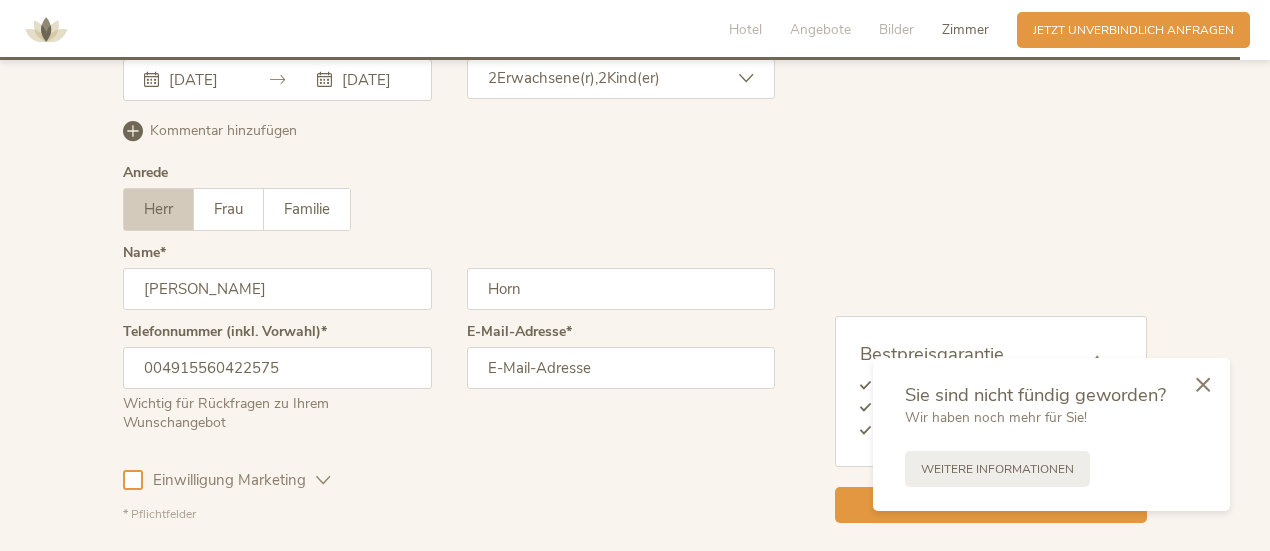 type on "004915560422575" 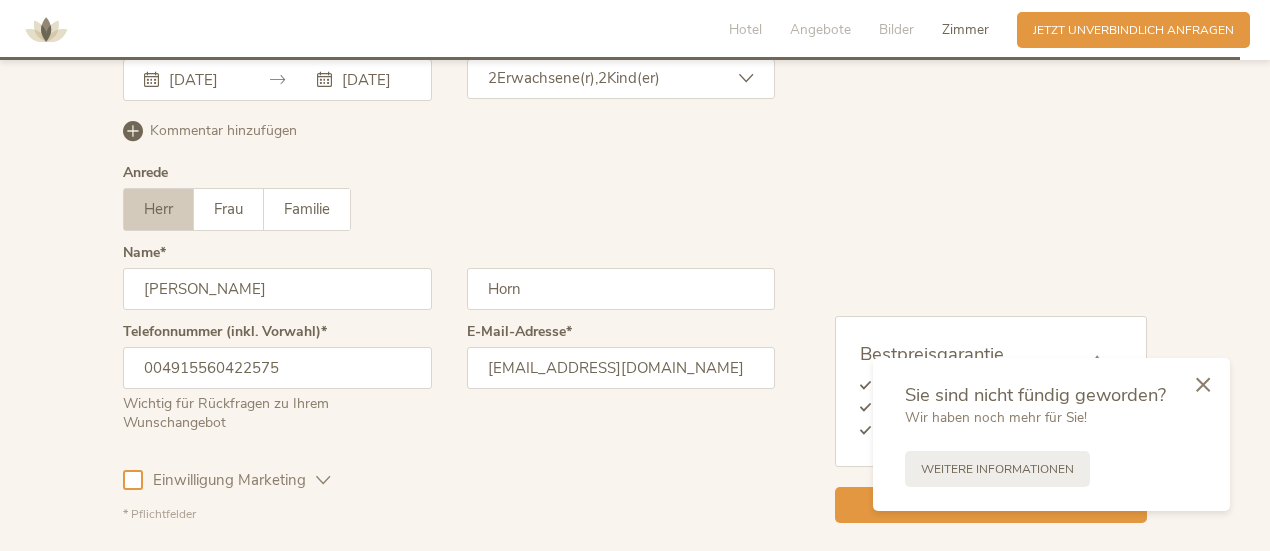 type on "[EMAIL_ADDRESS][DOMAIN_NAME]" 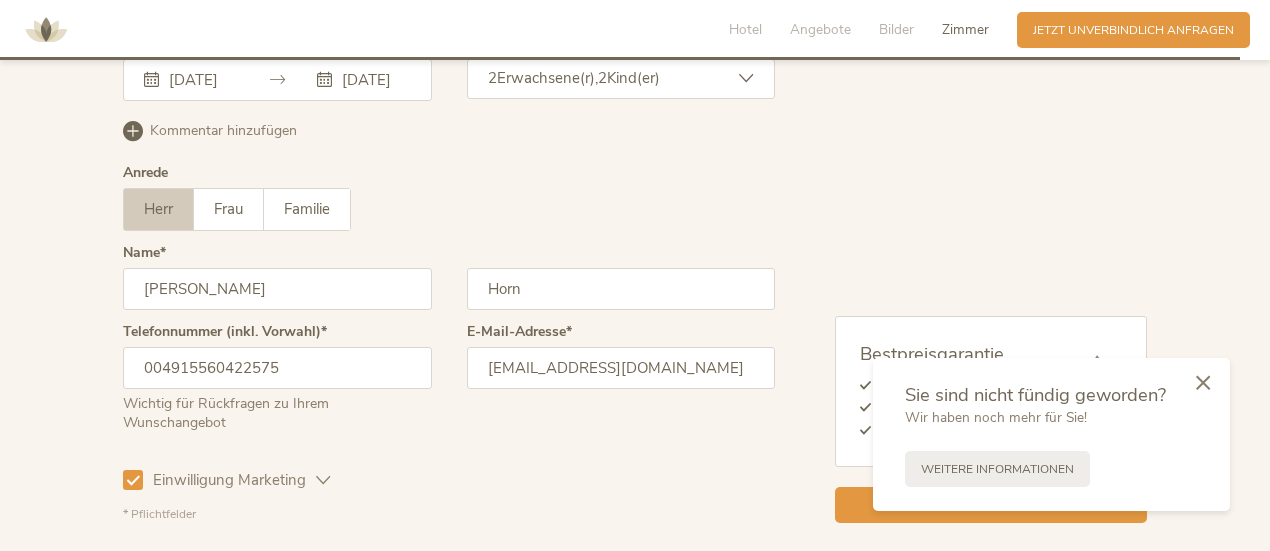 click at bounding box center [1203, 382] 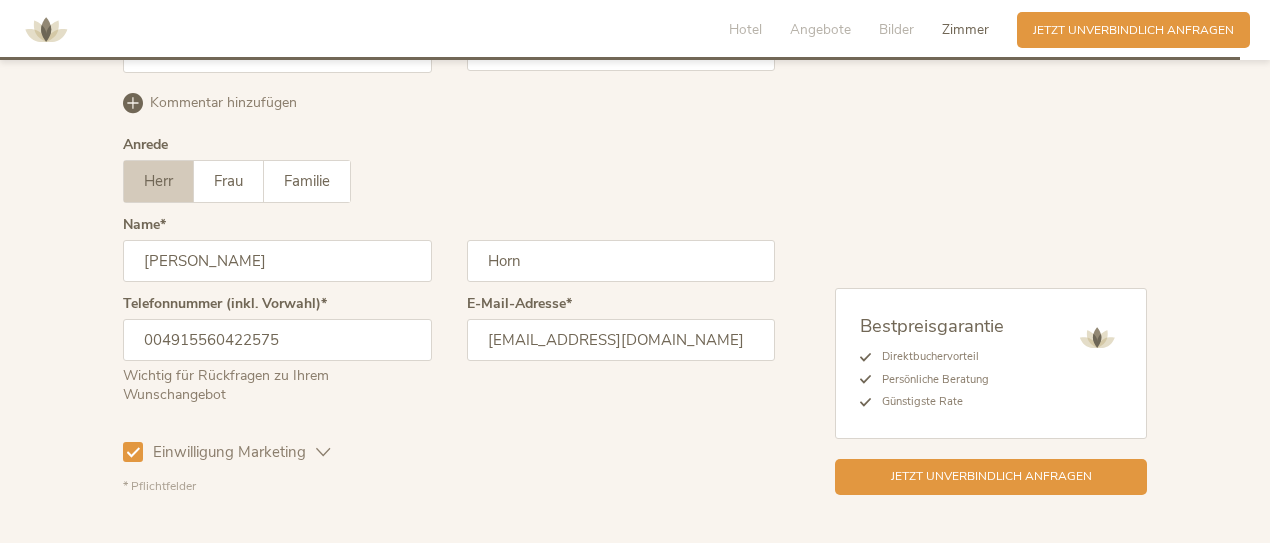 scroll, scrollTop: 5150, scrollLeft: 0, axis: vertical 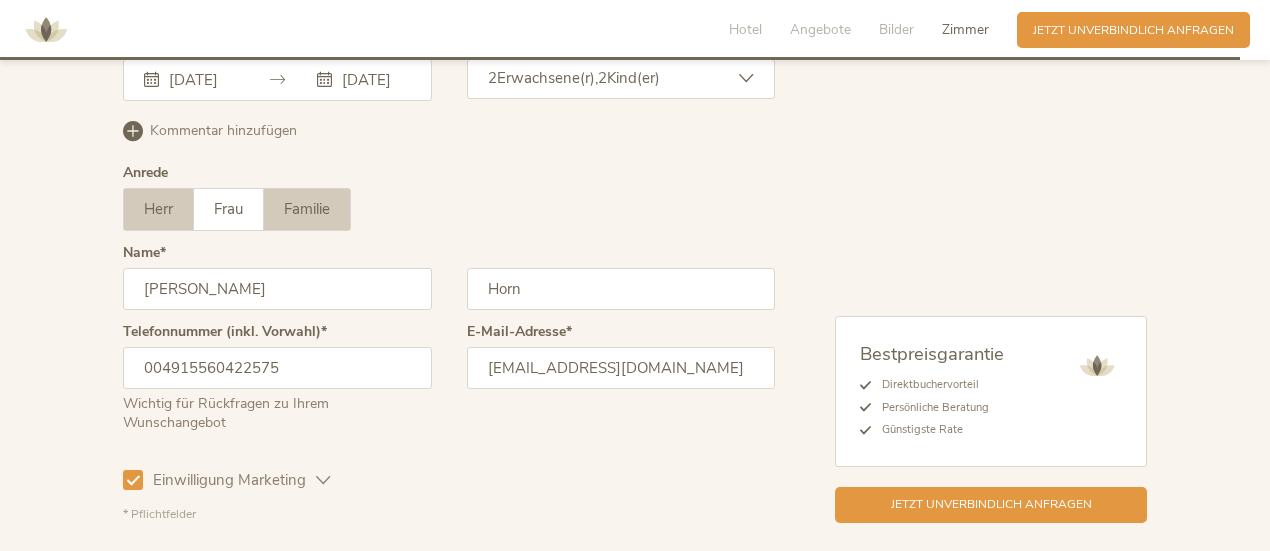 click on "Familie" at bounding box center (307, 209) 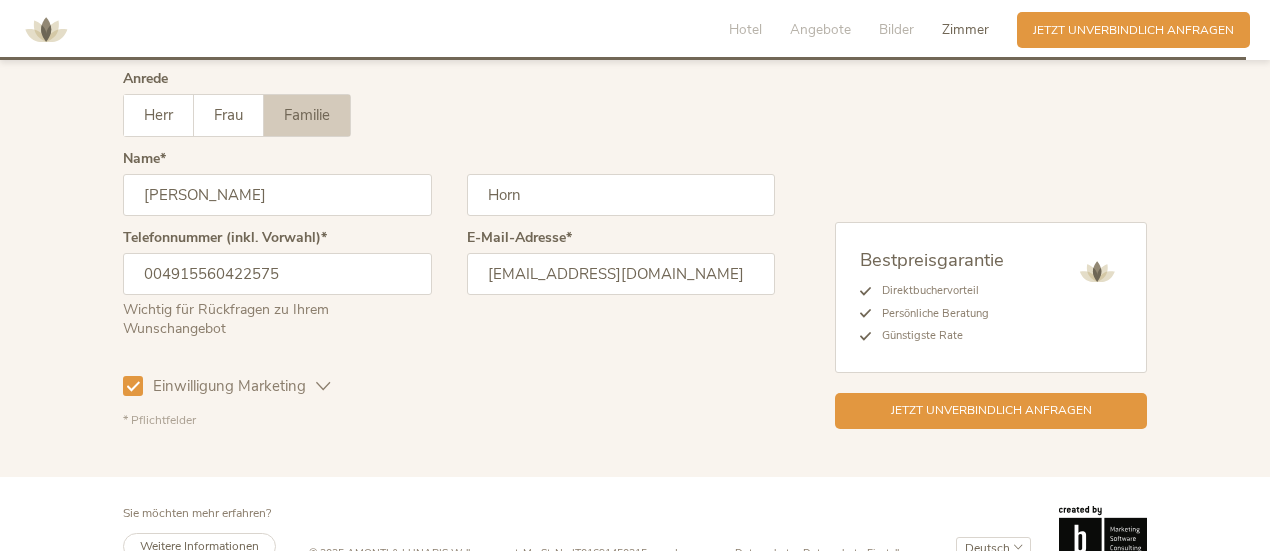 scroll, scrollTop: 5275, scrollLeft: 0, axis: vertical 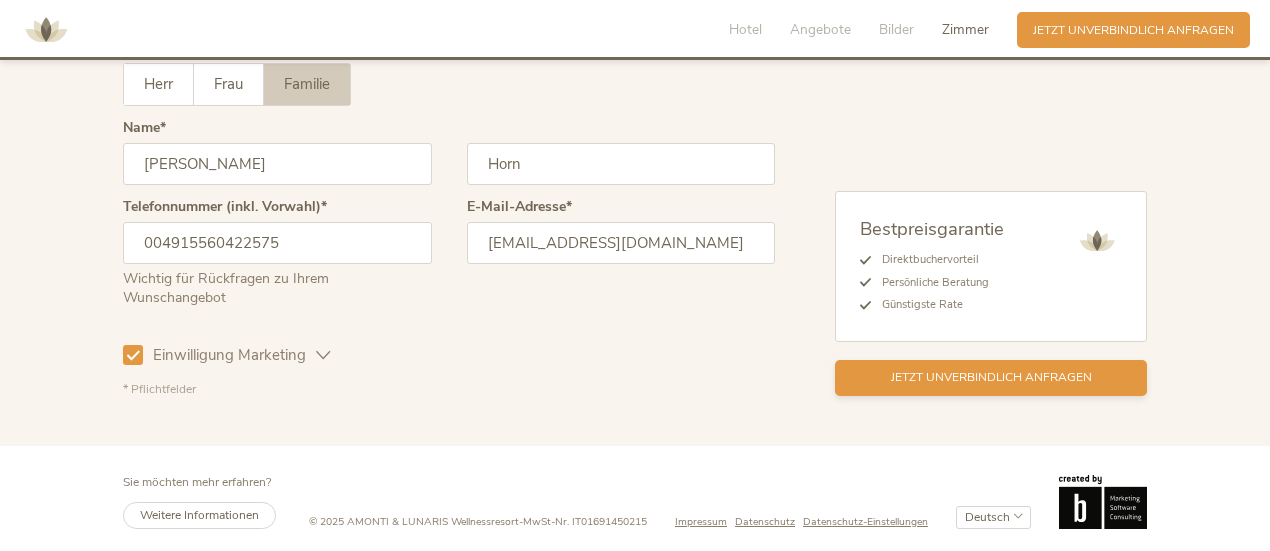 click on "Jetzt unverbindlich anfragen" at bounding box center (991, 377) 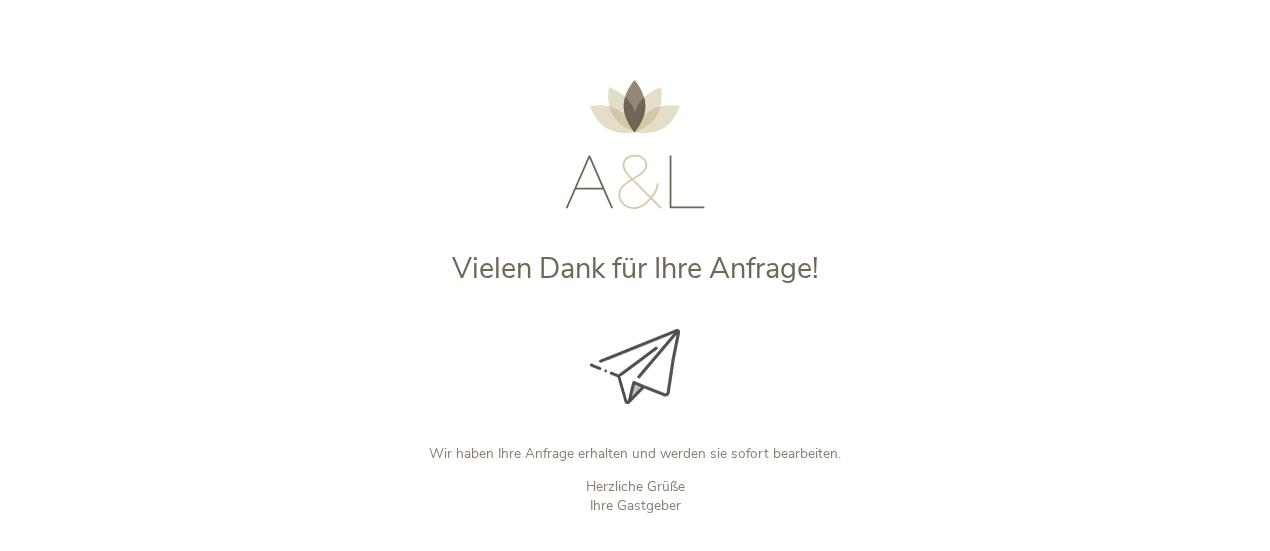 scroll, scrollTop: 0, scrollLeft: 0, axis: both 